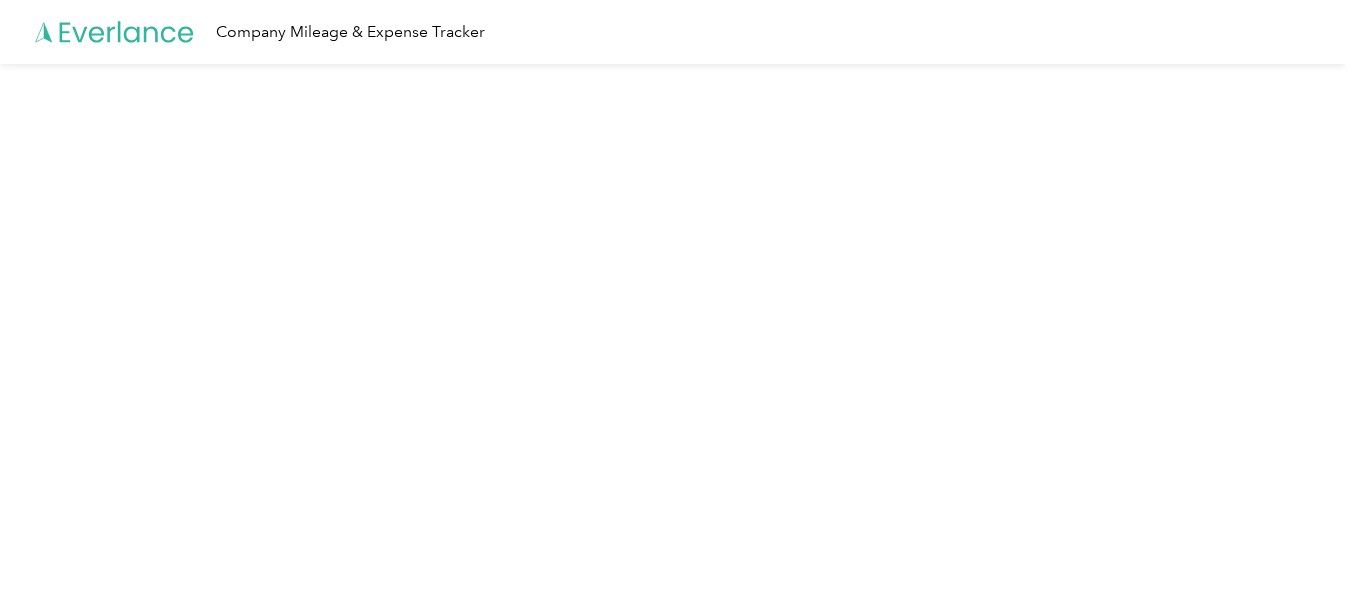 scroll, scrollTop: 0, scrollLeft: 0, axis: both 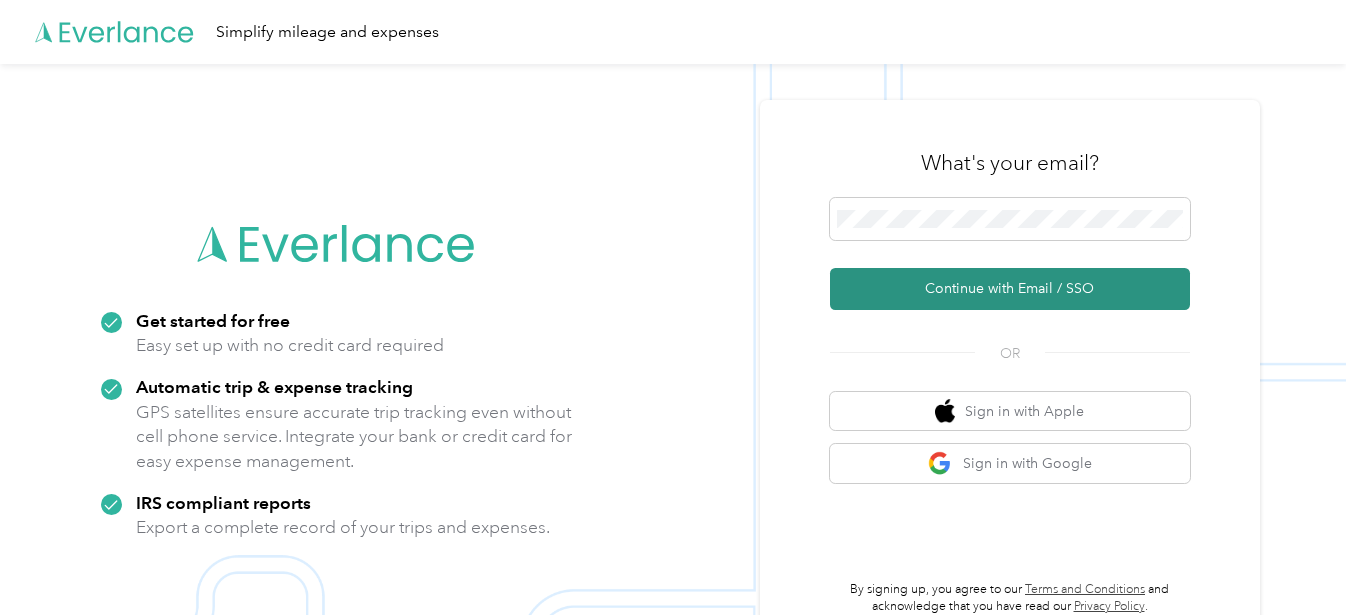 click on "Continue with Email / SSO" at bounding box center [1010, 289] 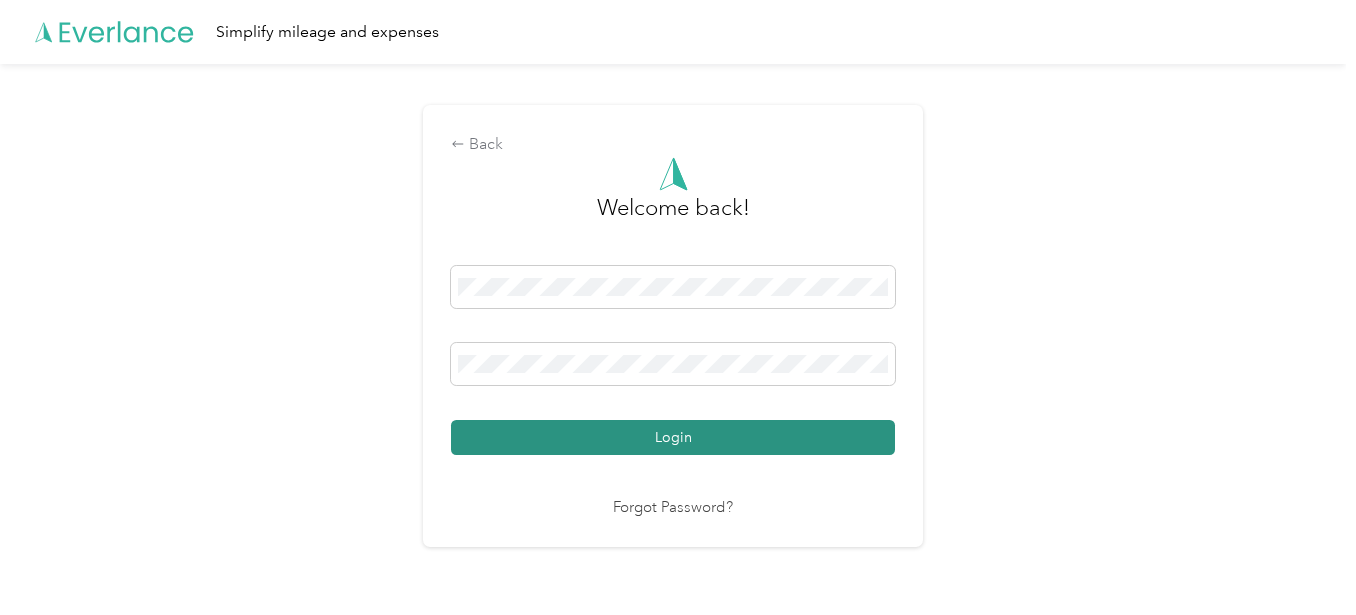 click on "Login" at bounding box center [673, 437] 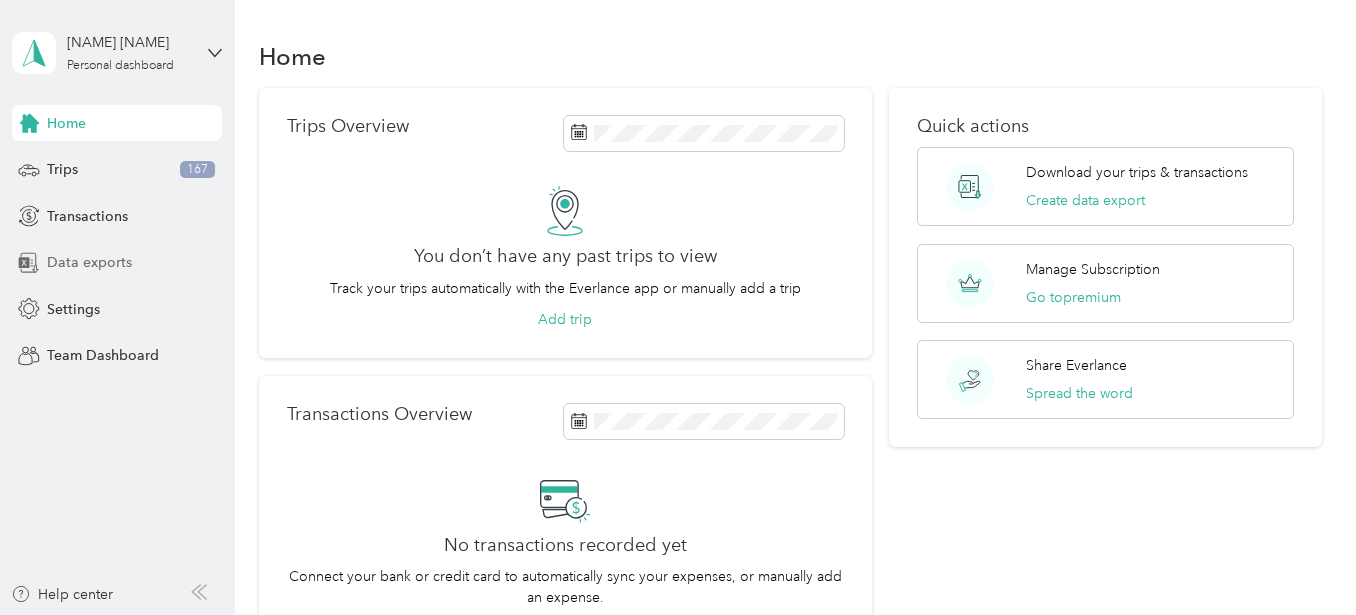 click on "Data exports" at bounding box center (89, 262) 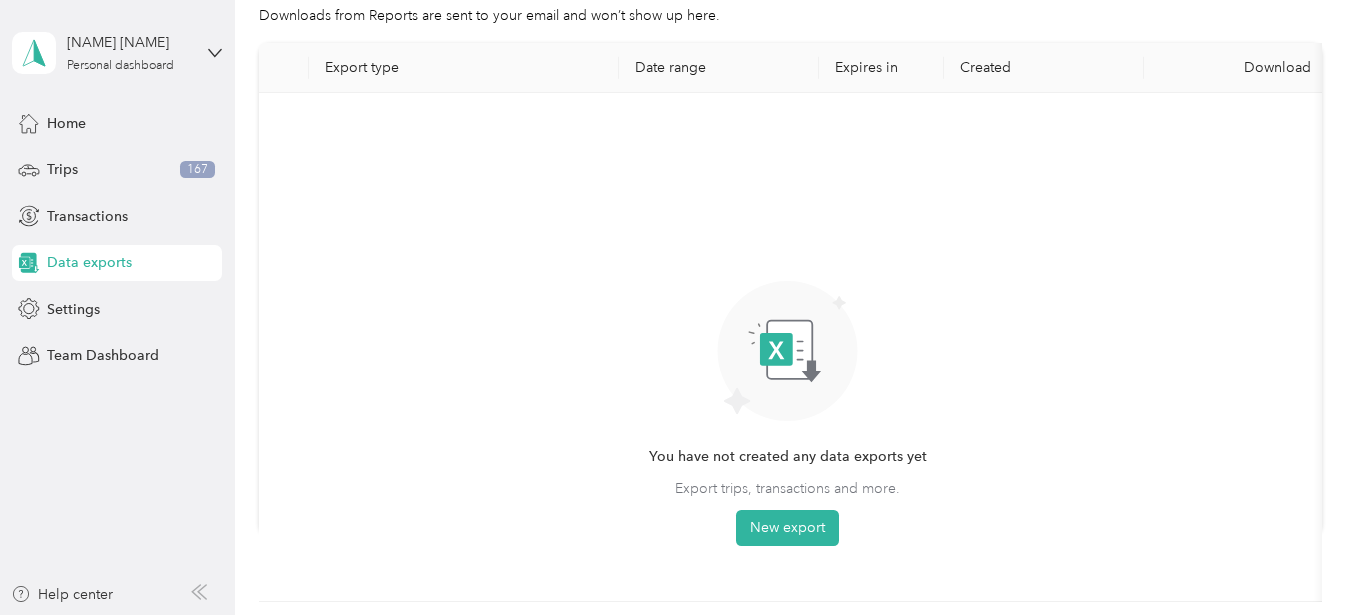 scroll, scrollTop: 125, scrollLeft: 0, axis: vertical 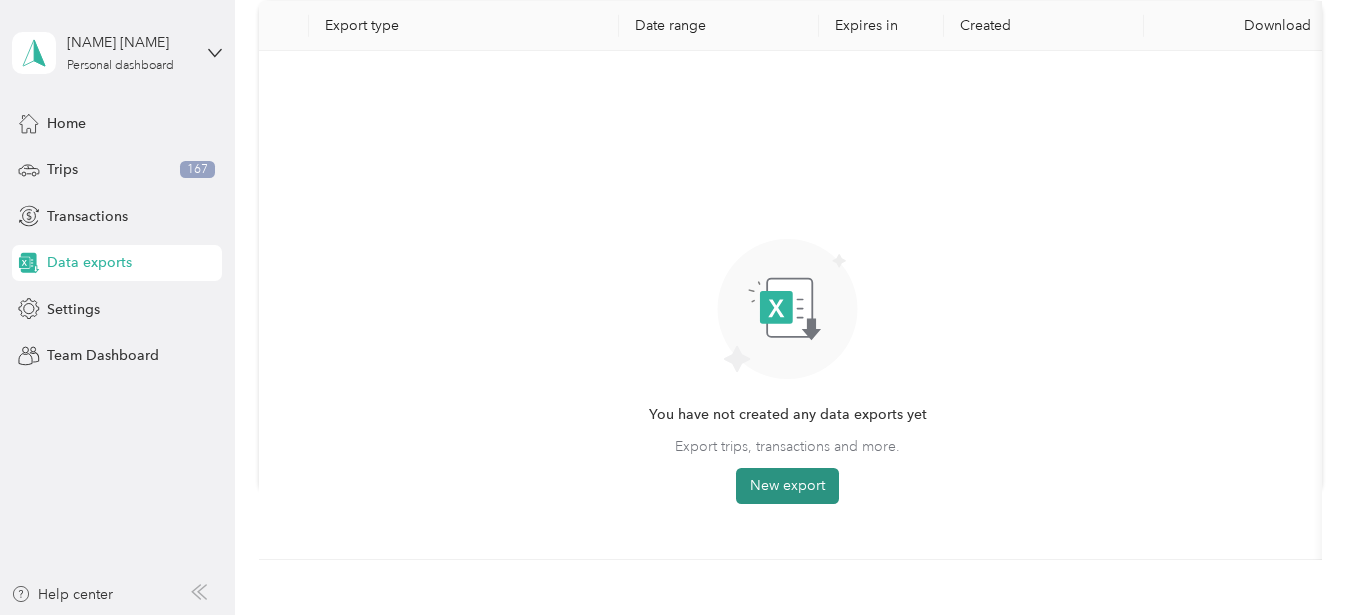 click on "New export" at bounding box center [787, 486] 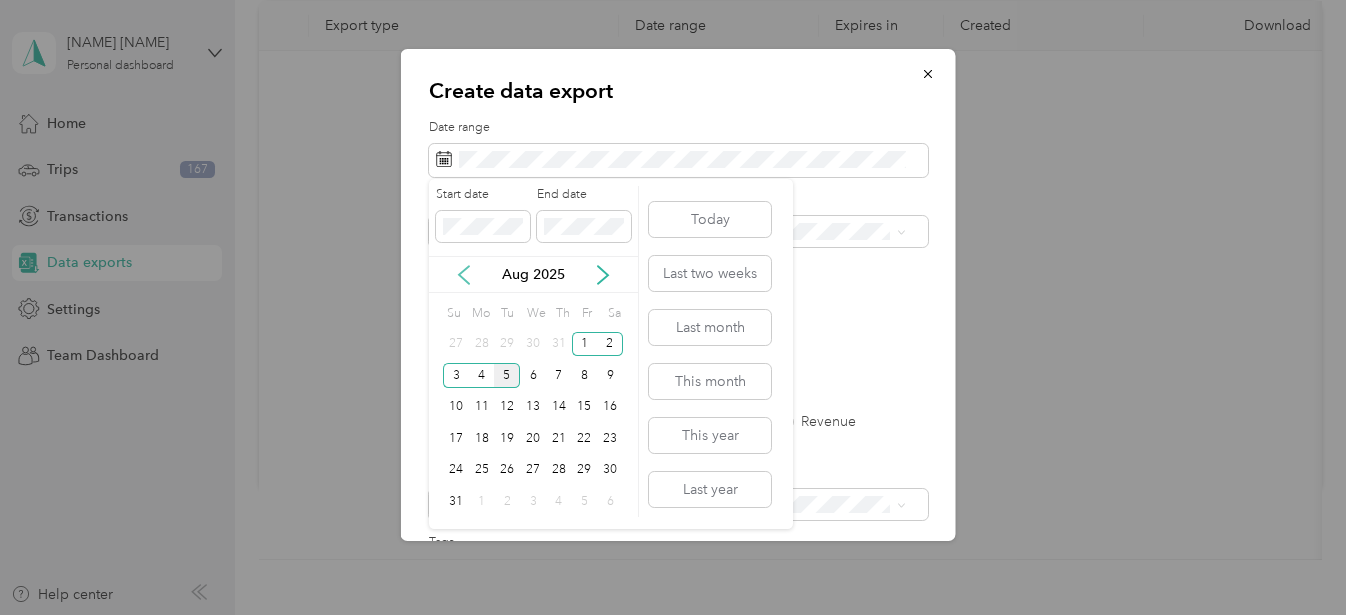 click 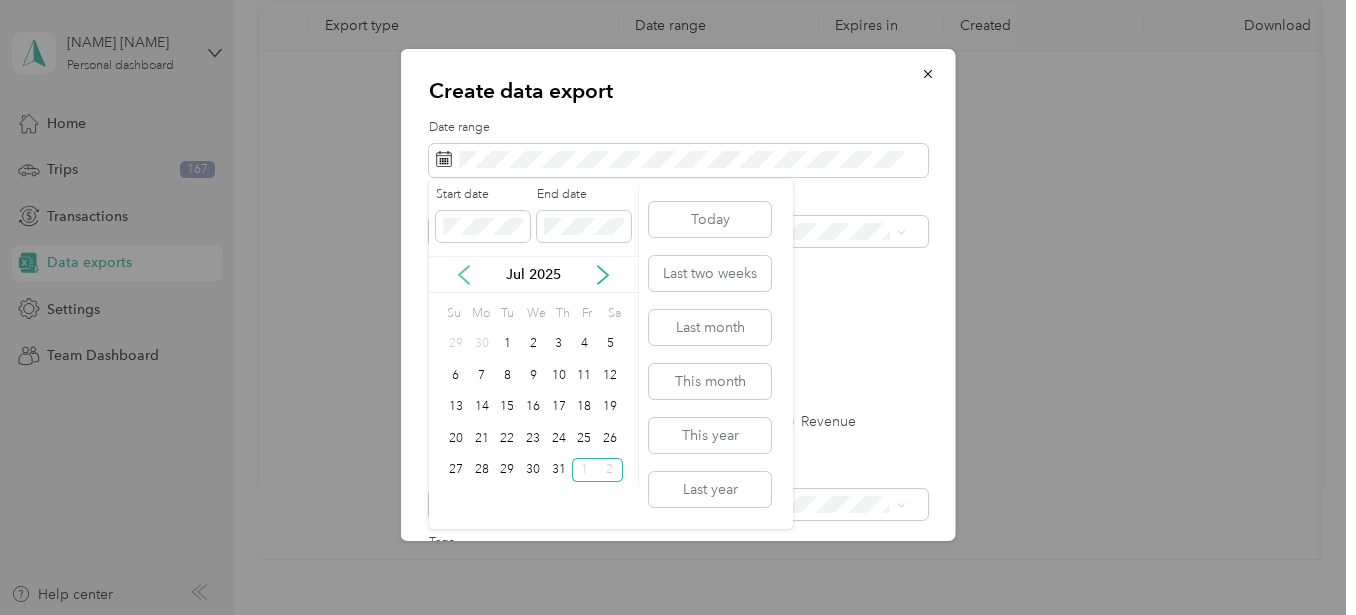 click 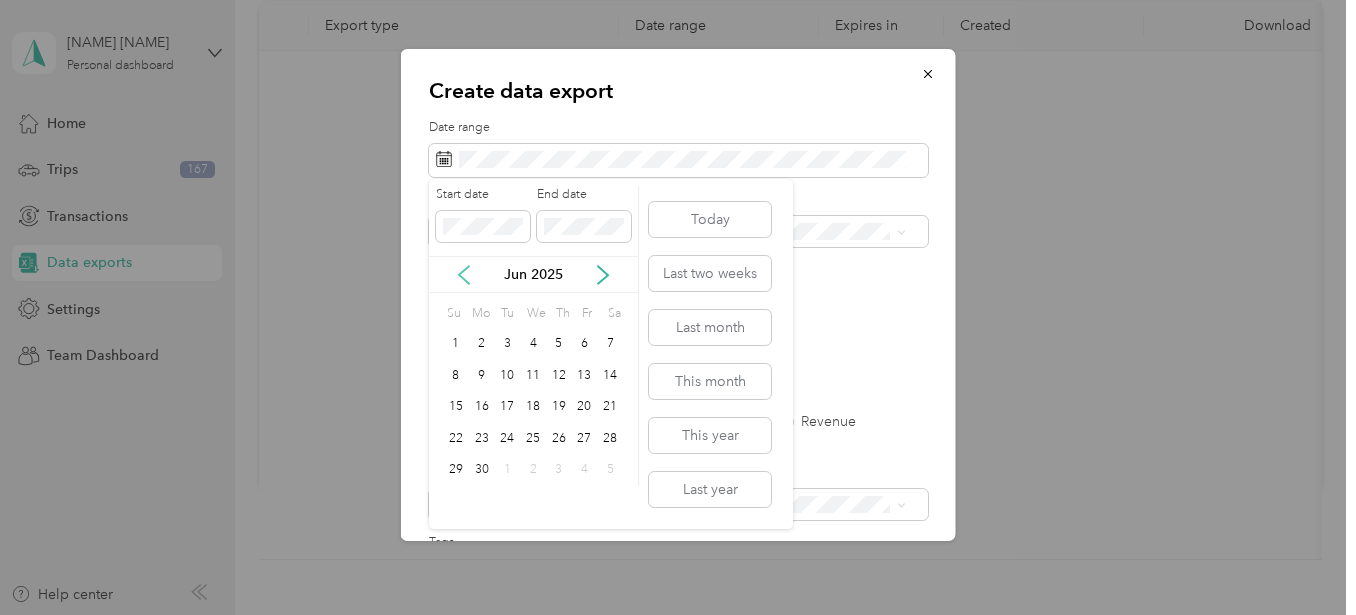 click 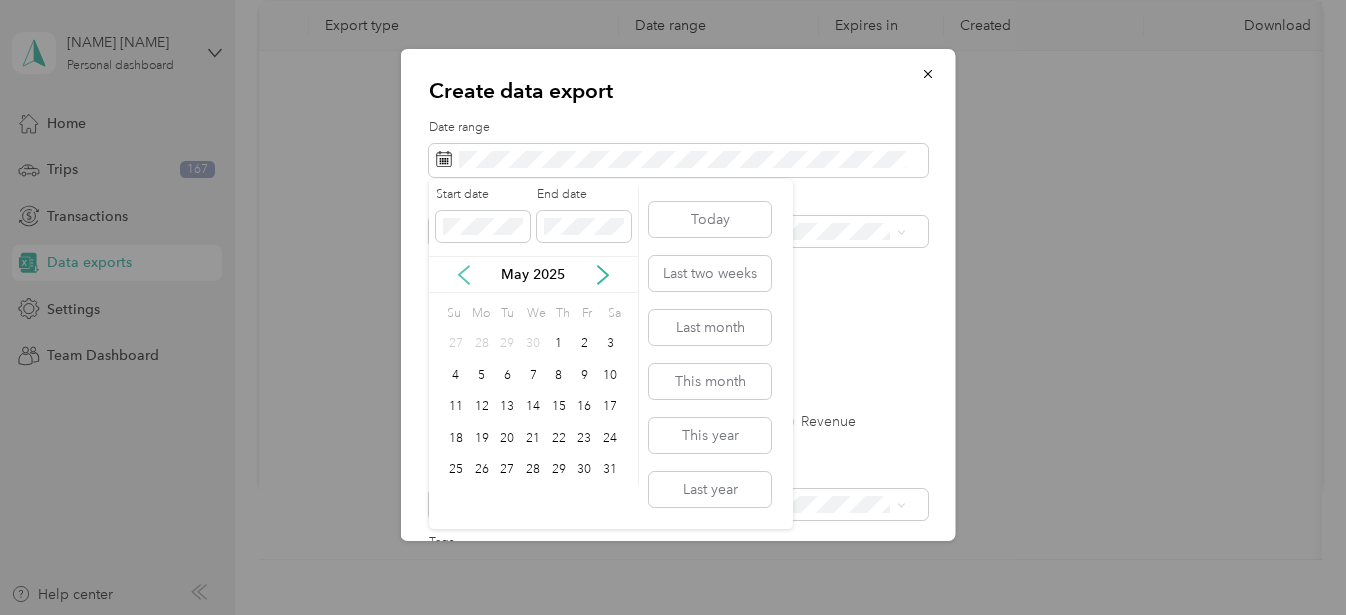 click 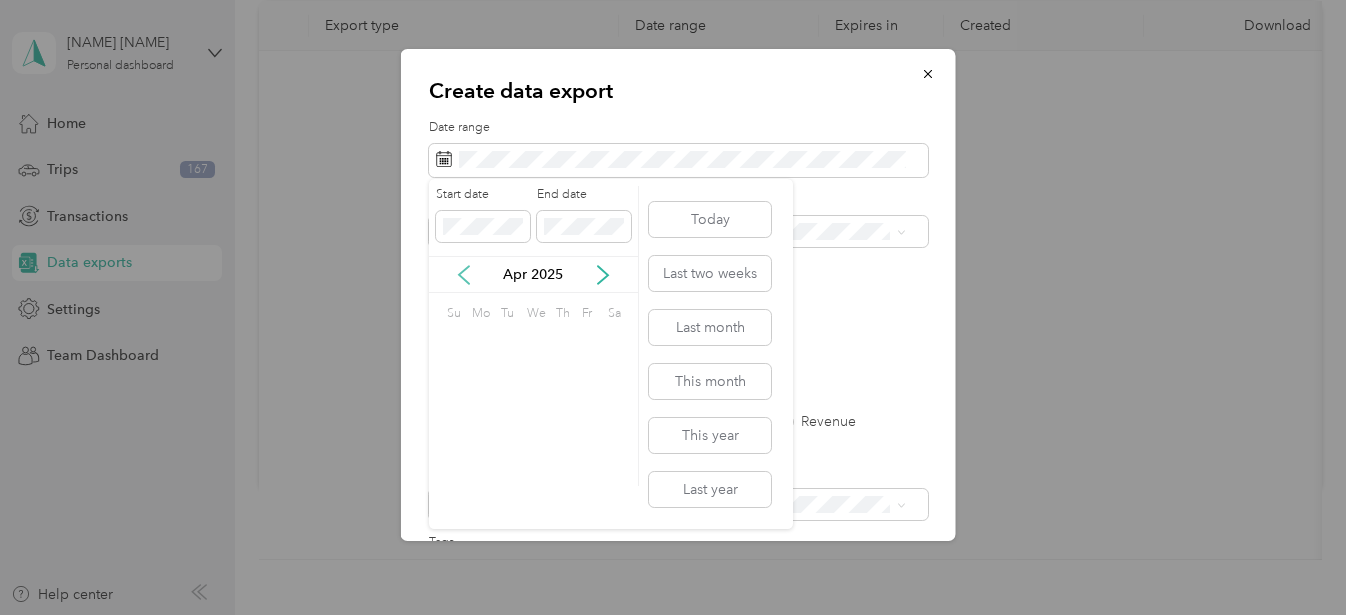 click 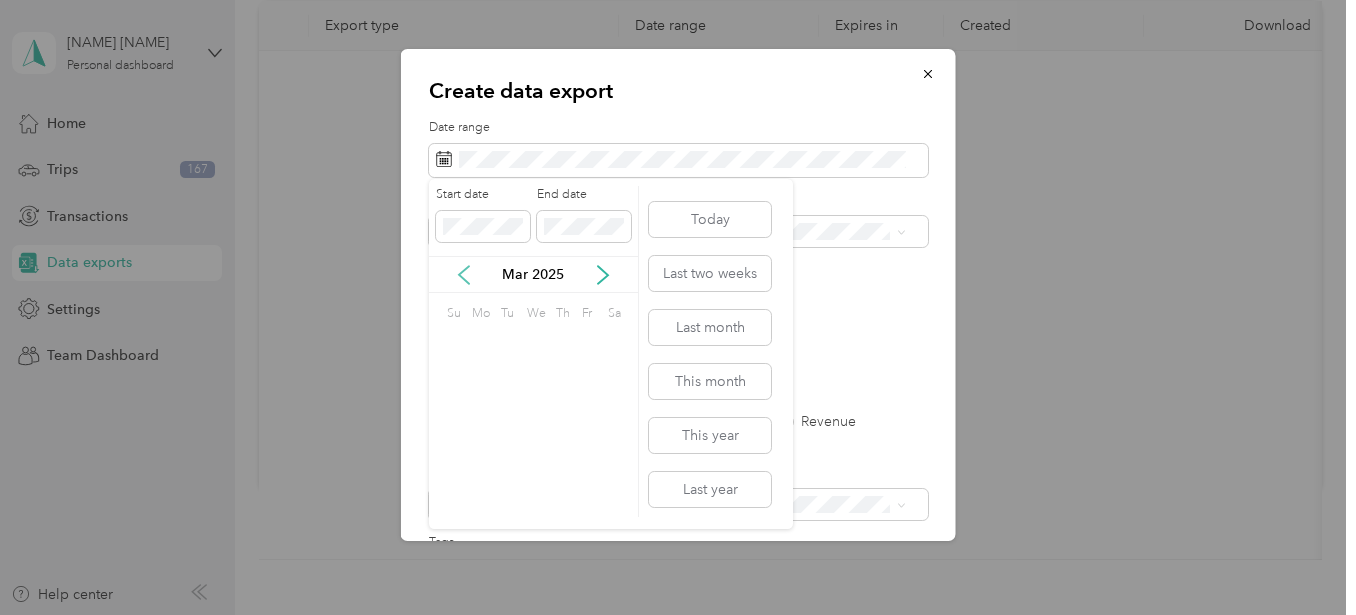 click 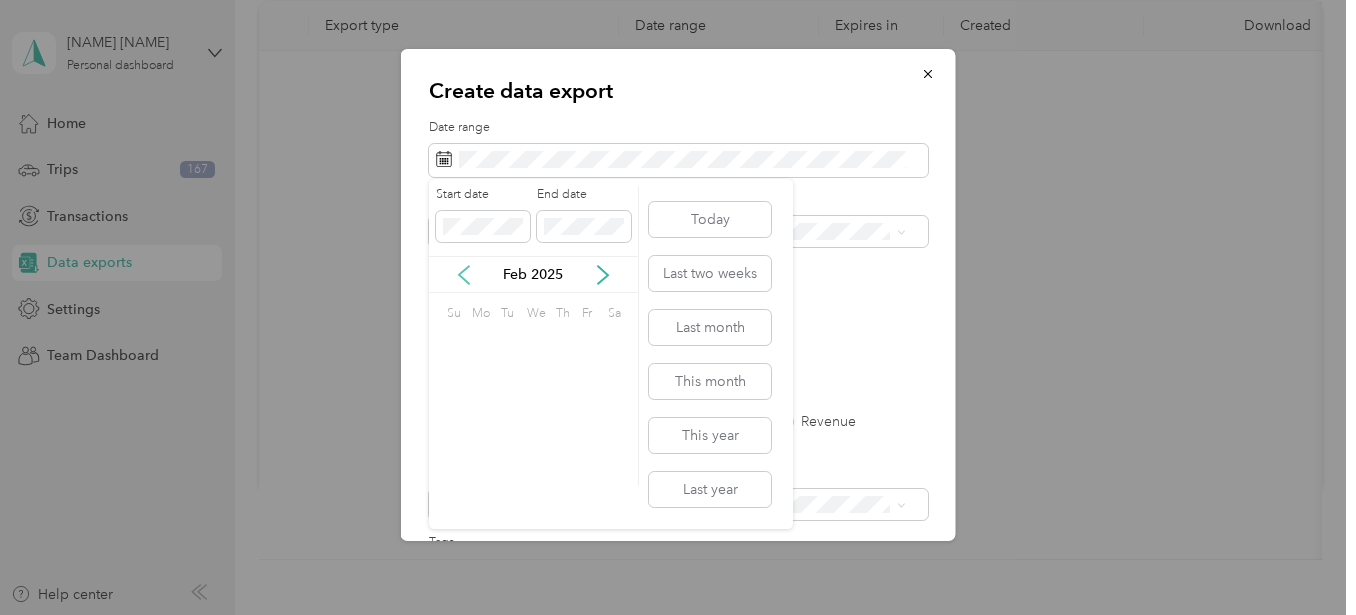 click 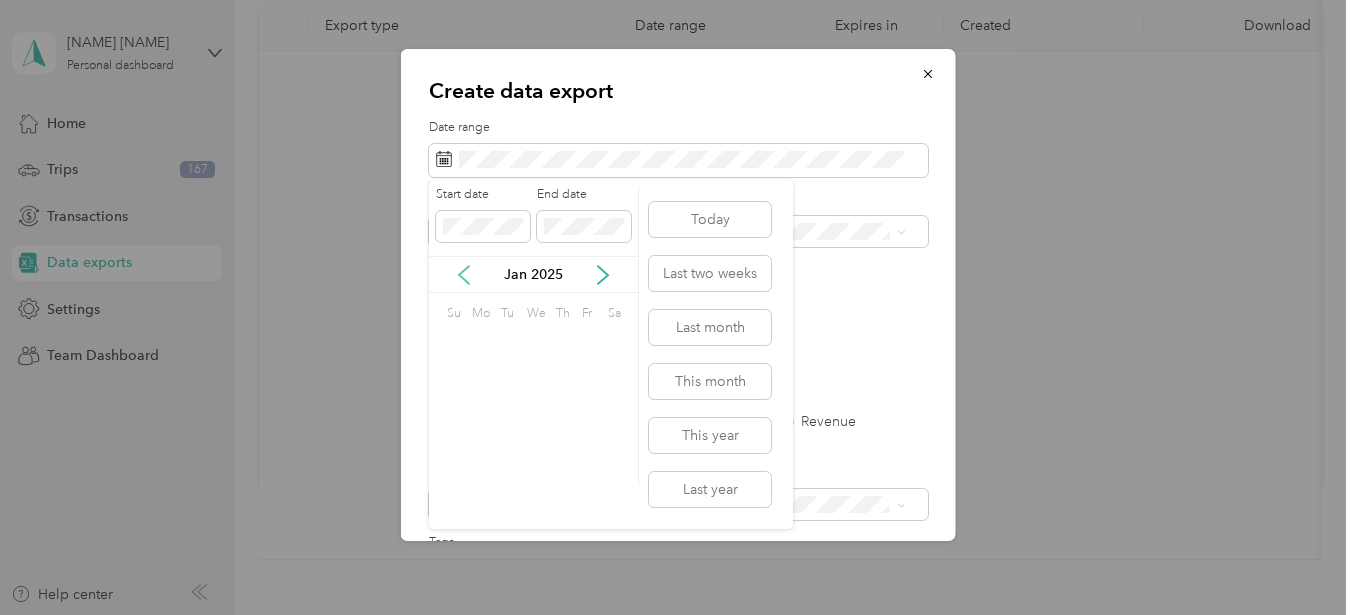 click 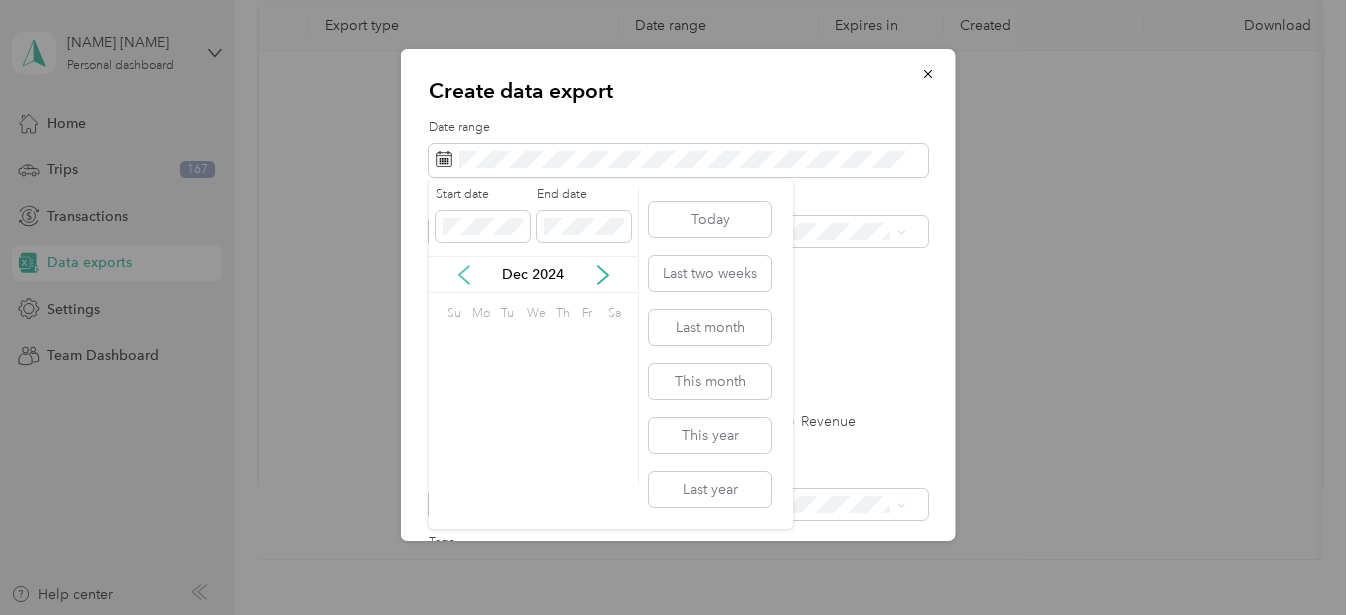 click 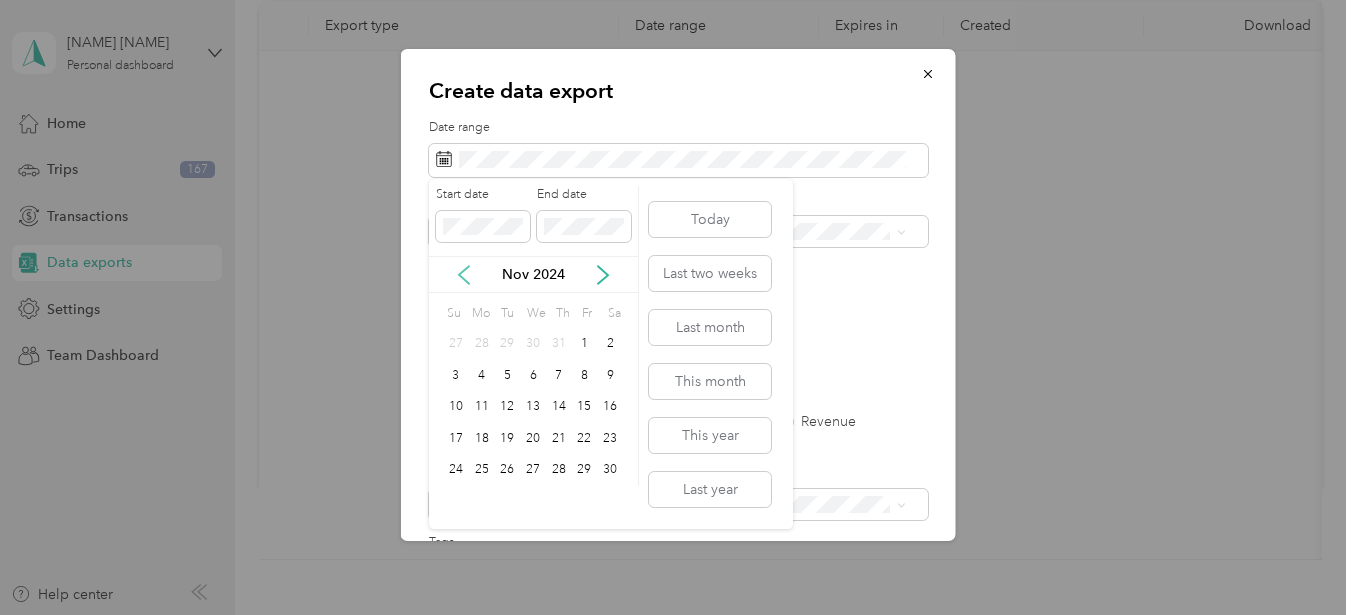 click 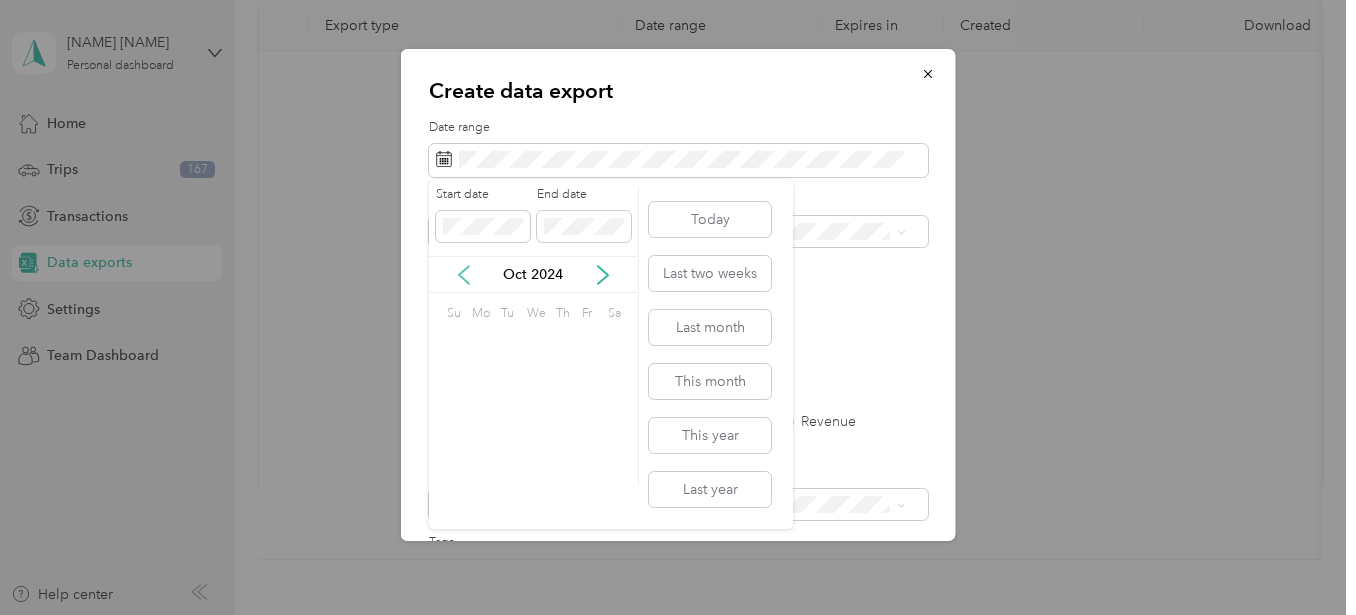 click 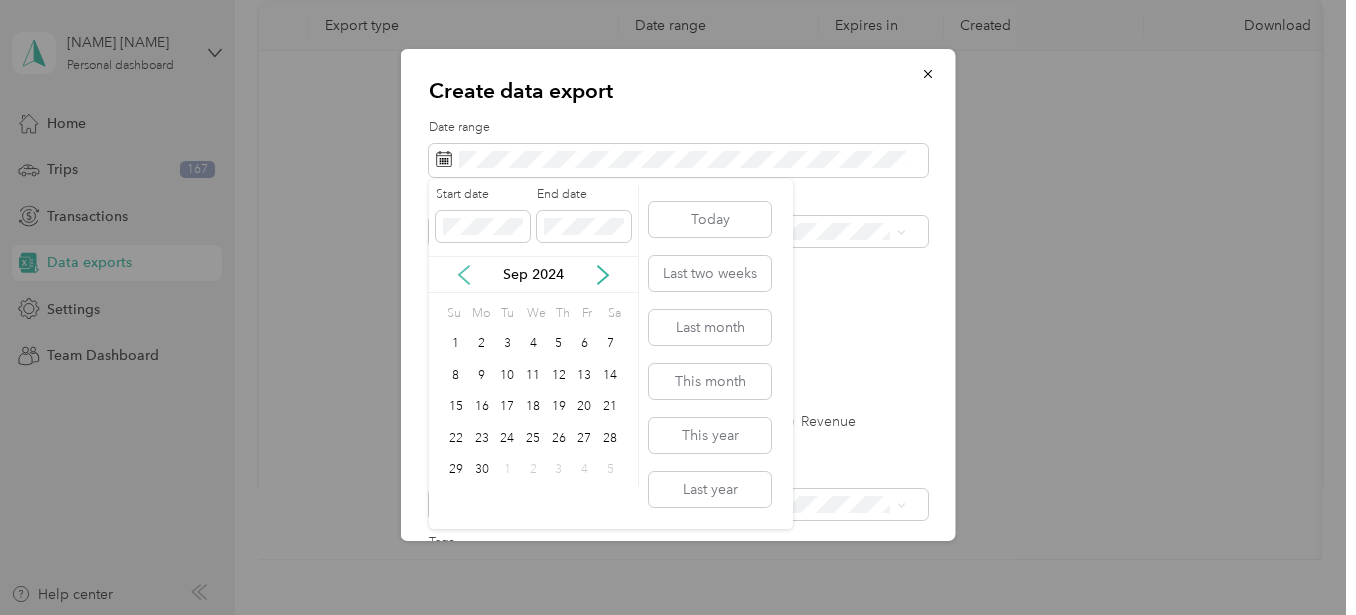 click 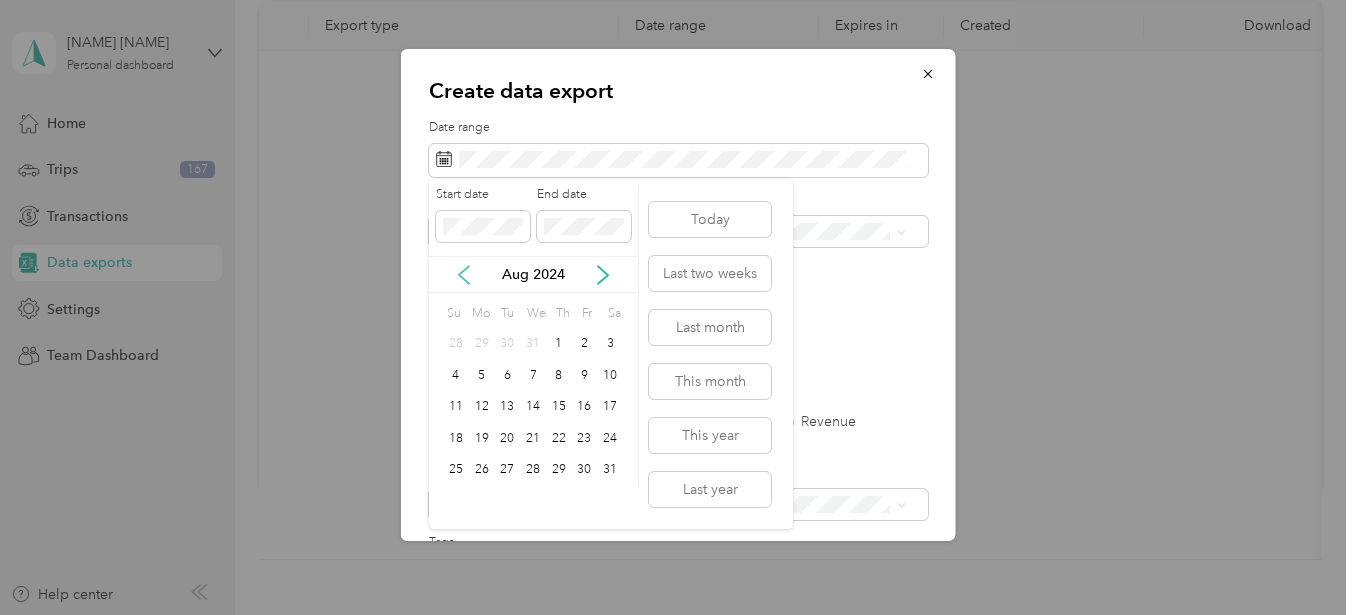 click 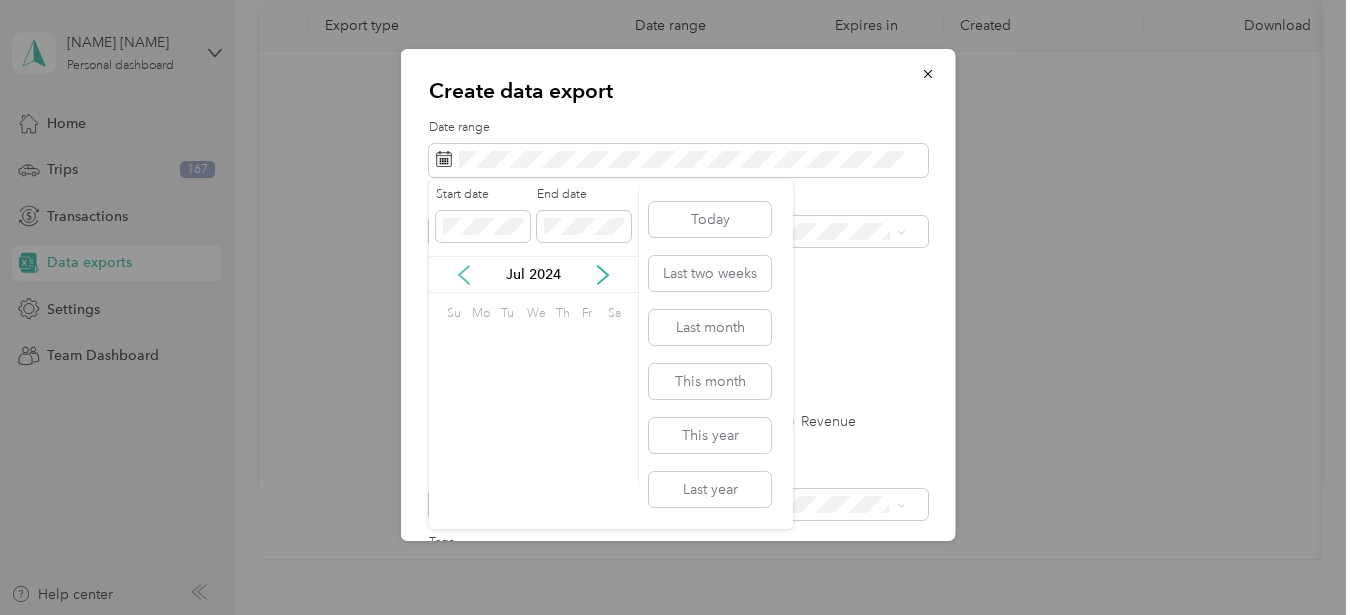 click 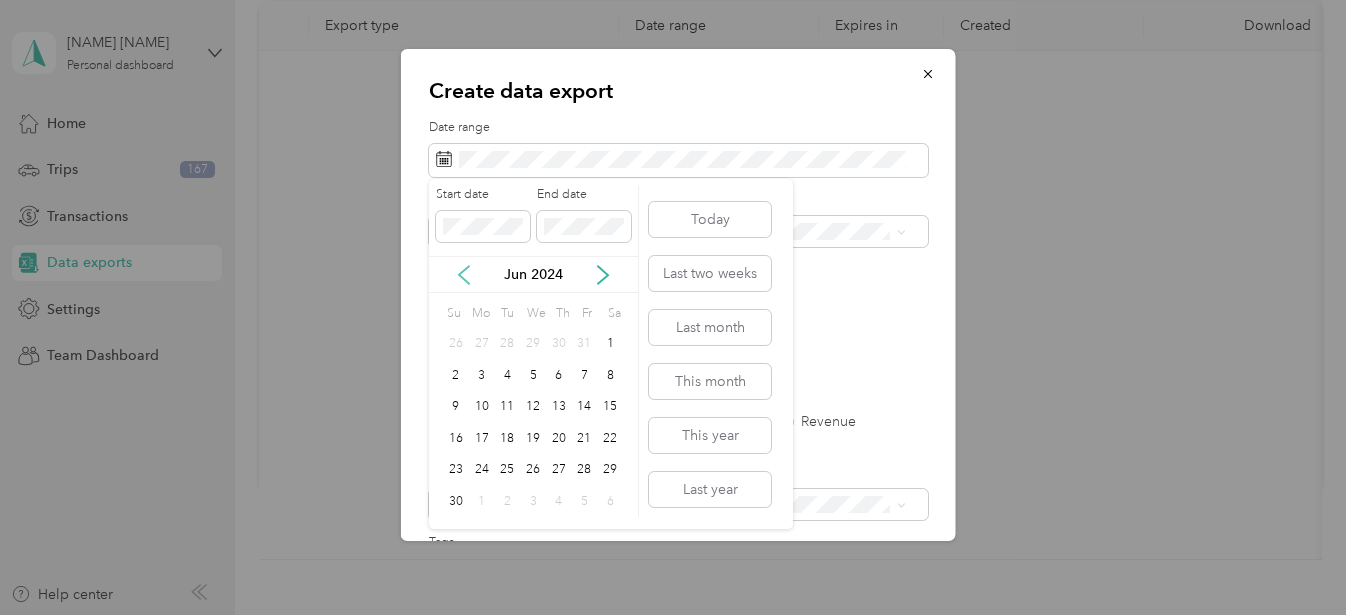 click 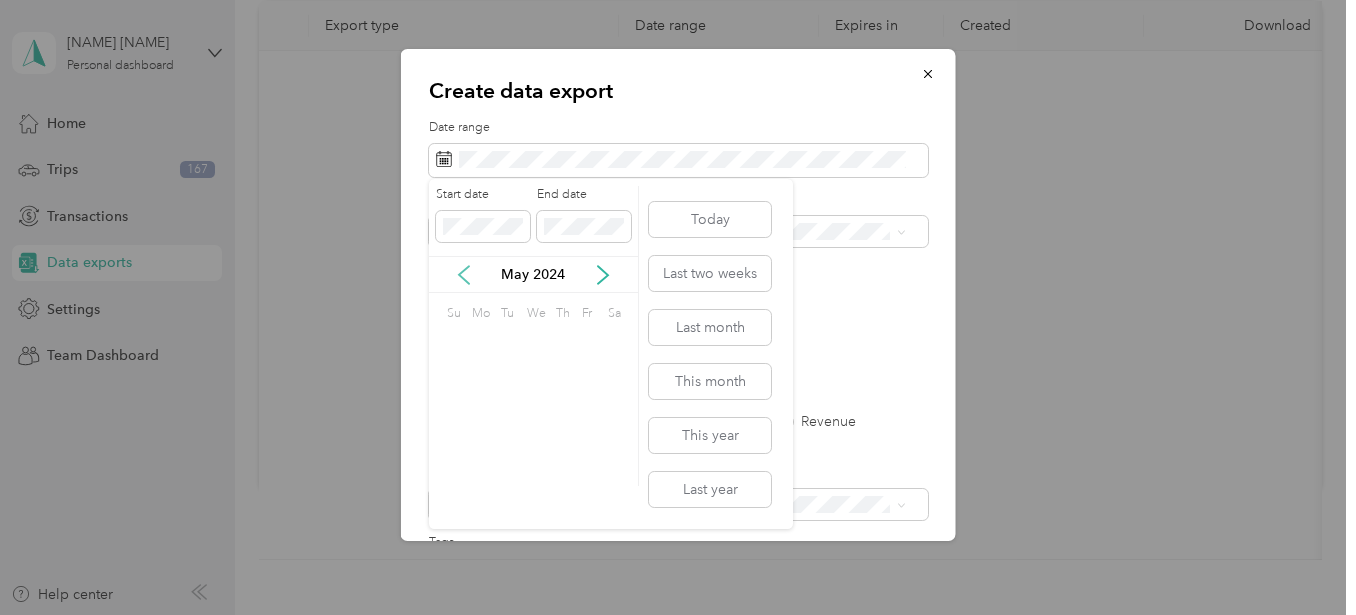 click 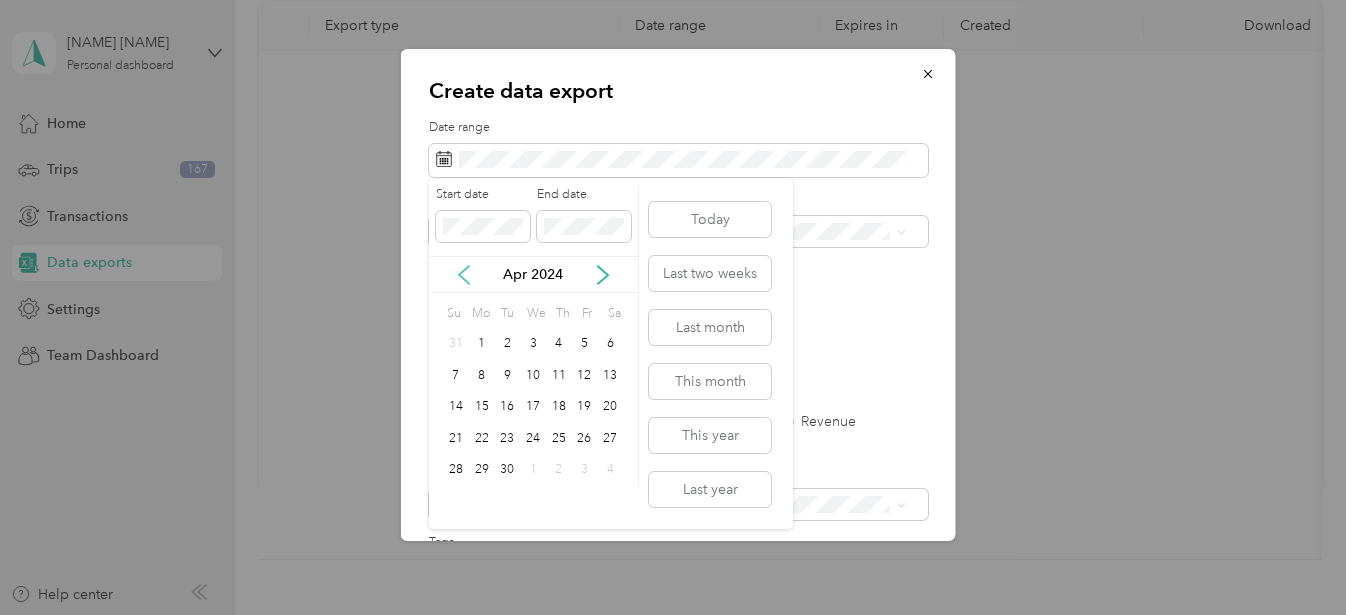 click 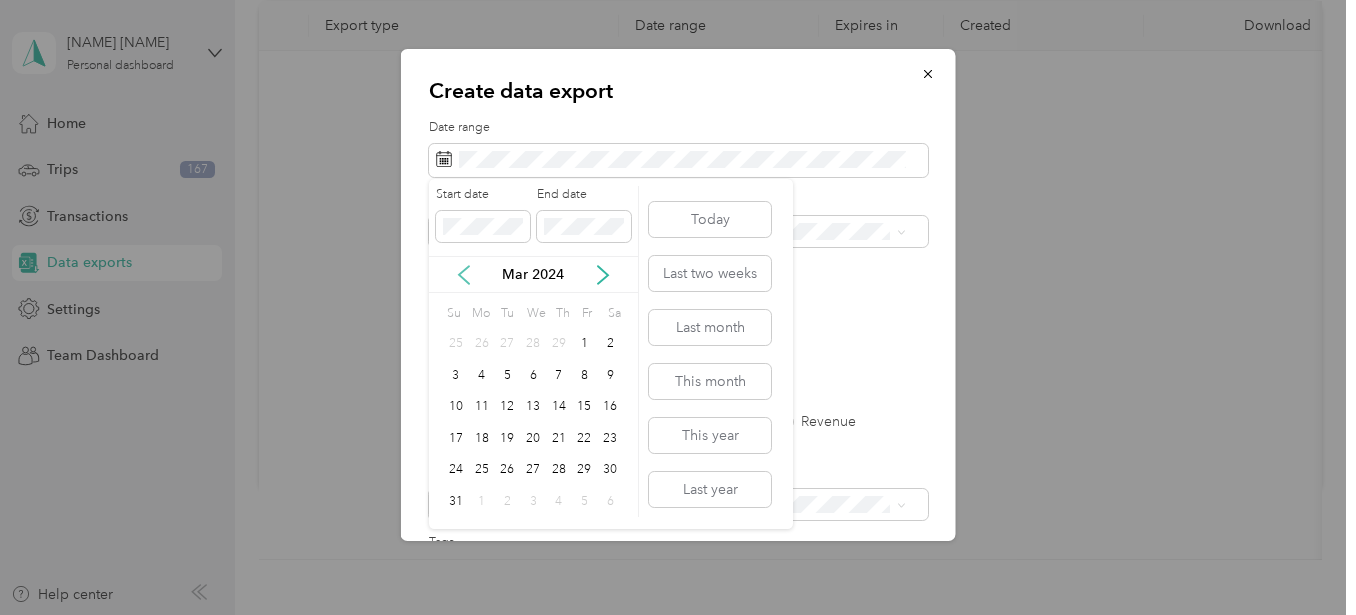 click 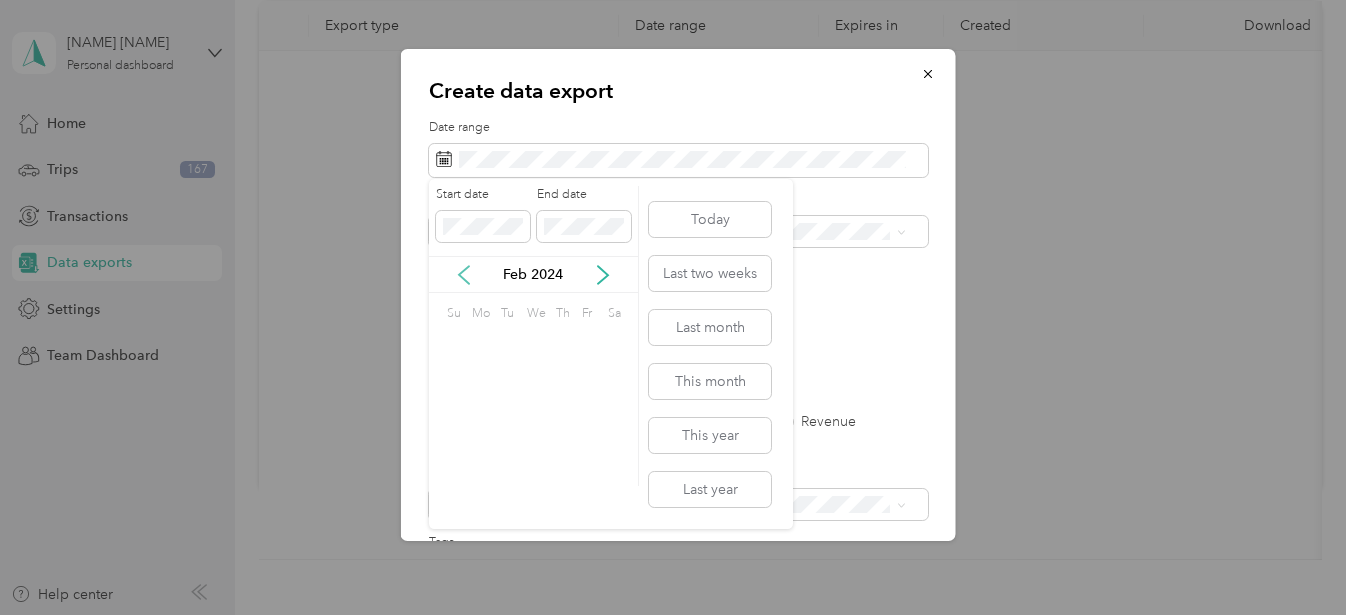 click 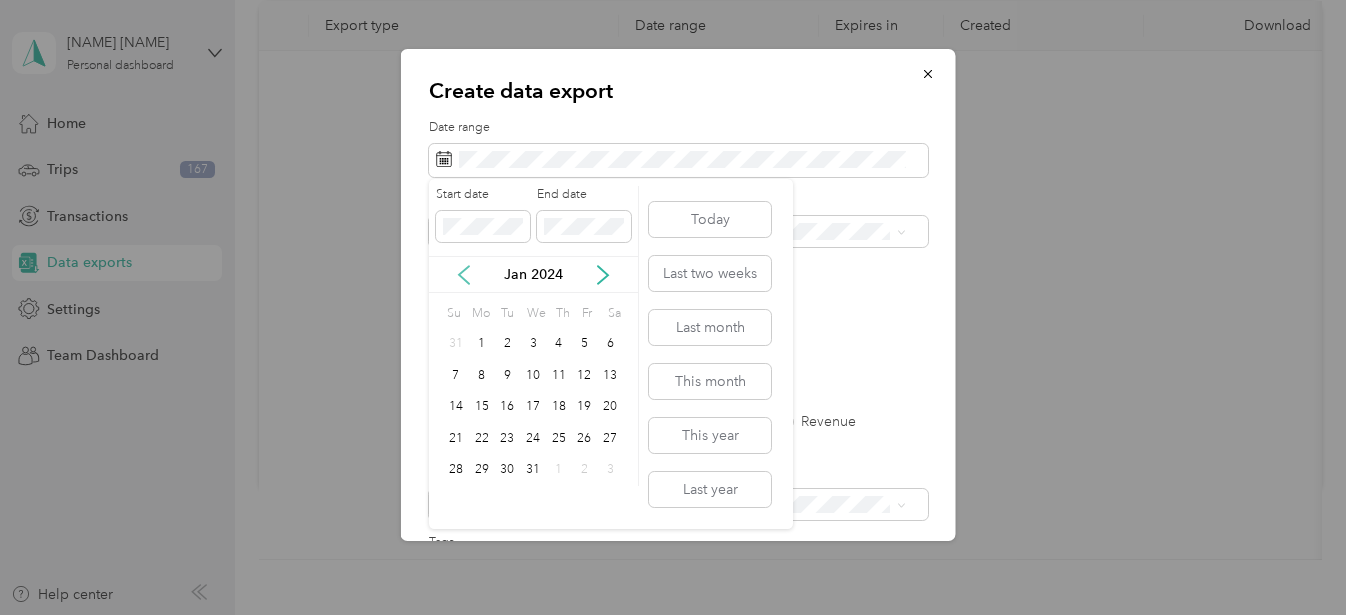 click 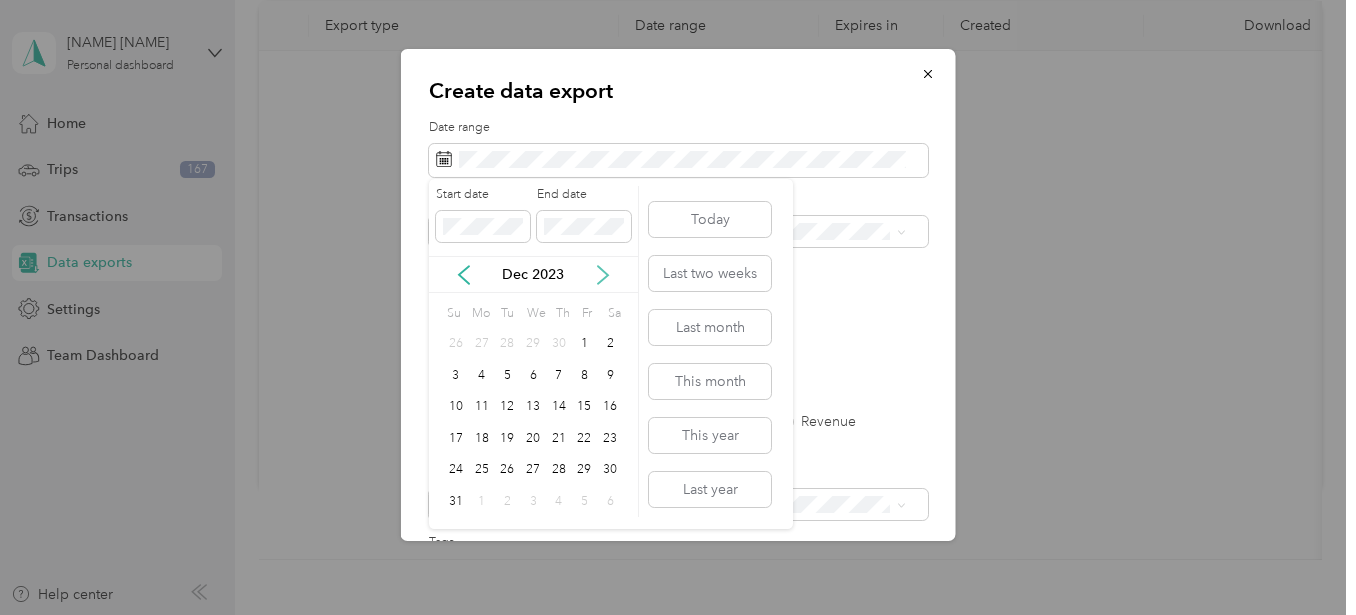 click 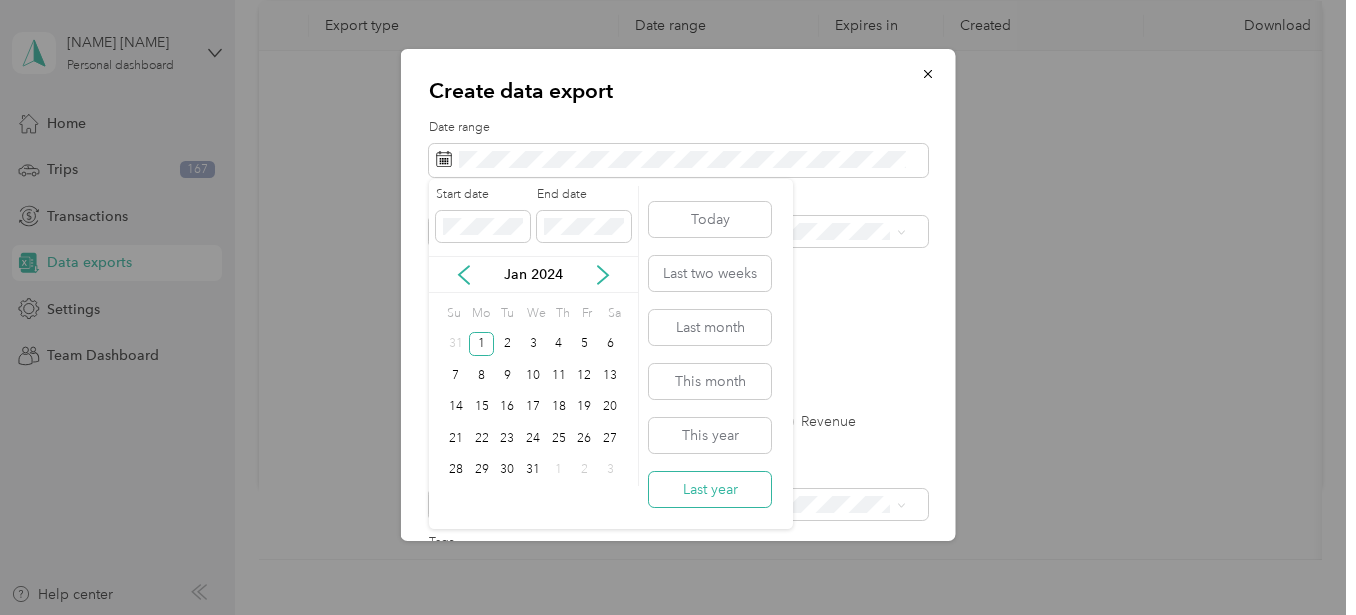 click on "Last year" at bounding box center [710, 489] 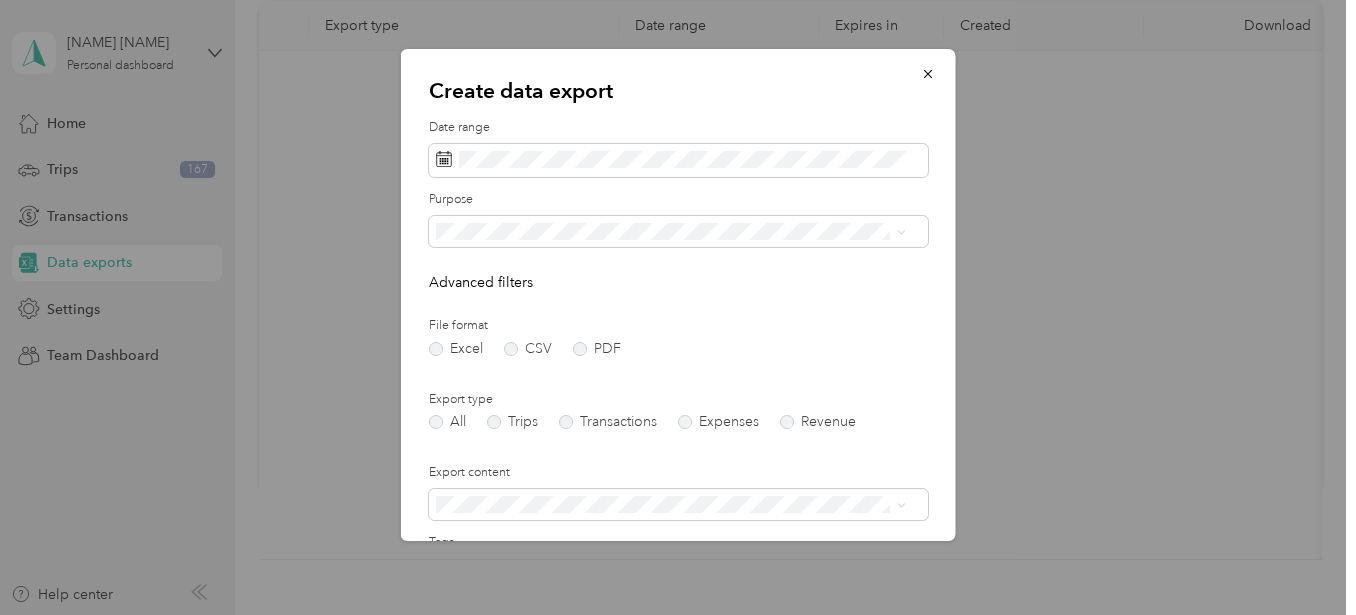 scroll, scrollTop: 83, scrollLeft: 0, axis: vertical 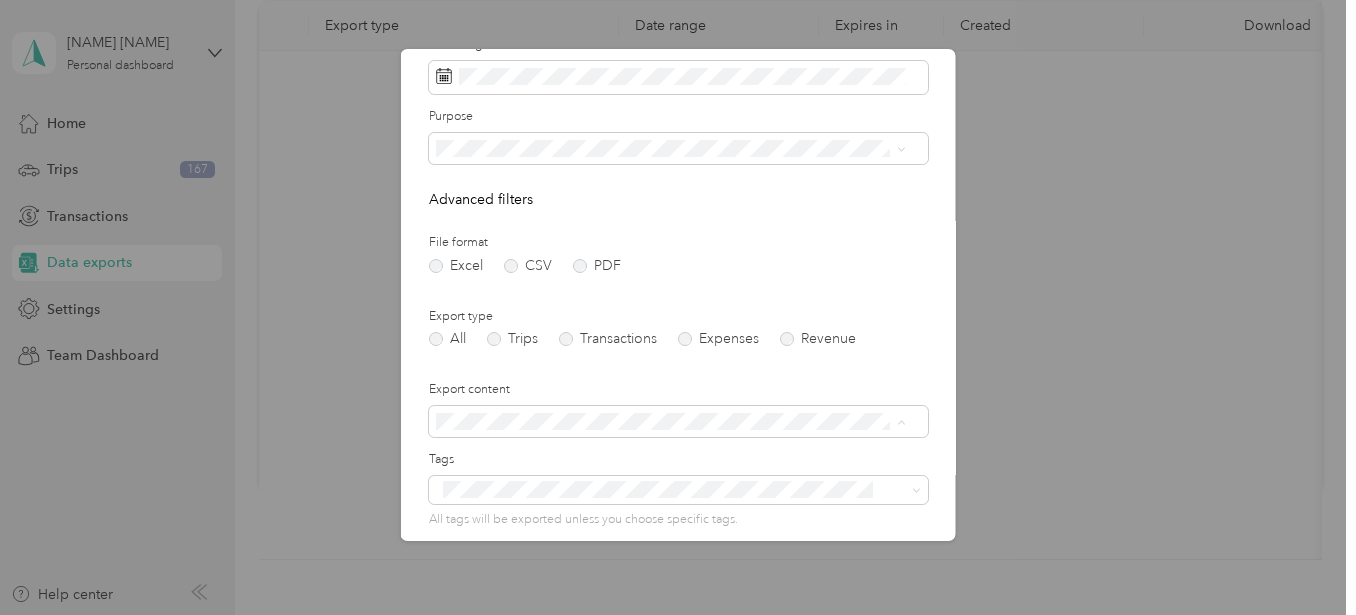 click on "Summary only" at bounding box center [671, 456] 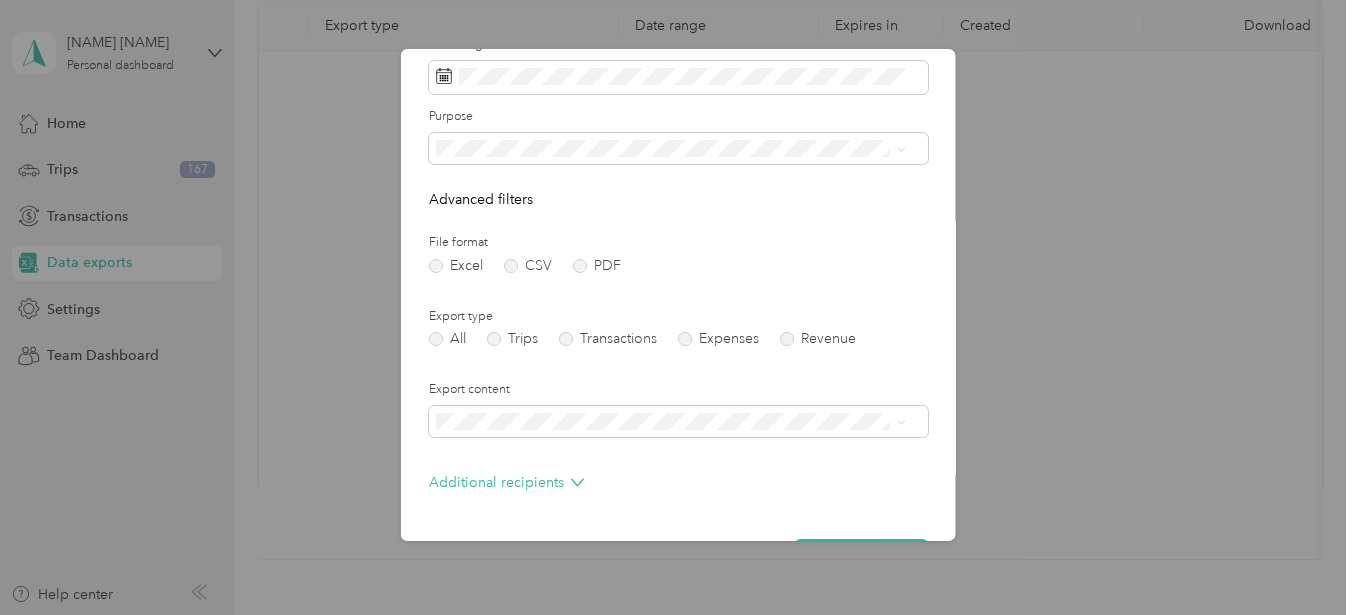 scroll, scrollTop: 144, scrollLeft: 0, axis: vertical 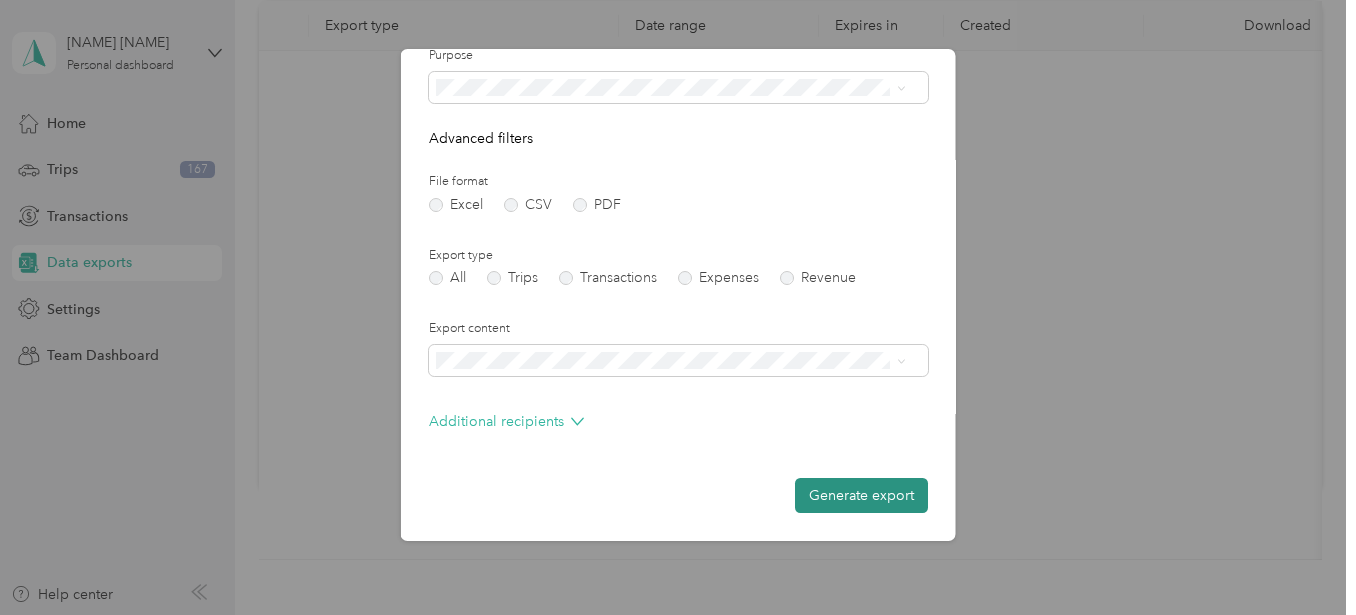 click on "Generate export" at bounding box center (861, 495) 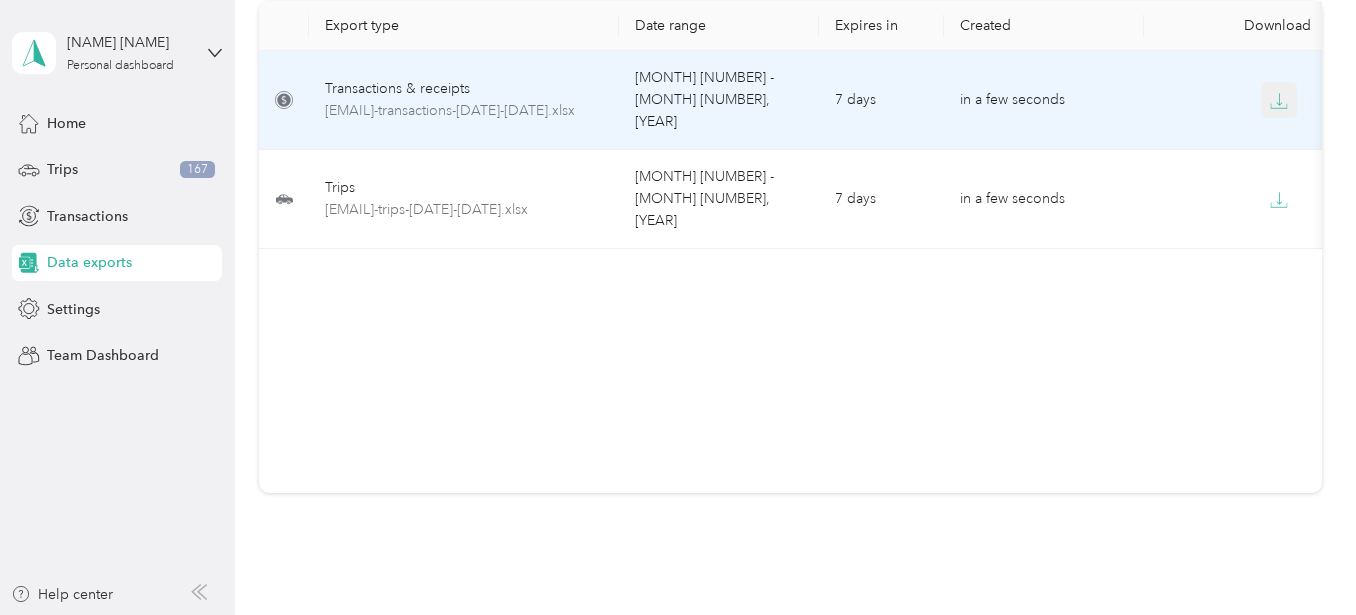 click 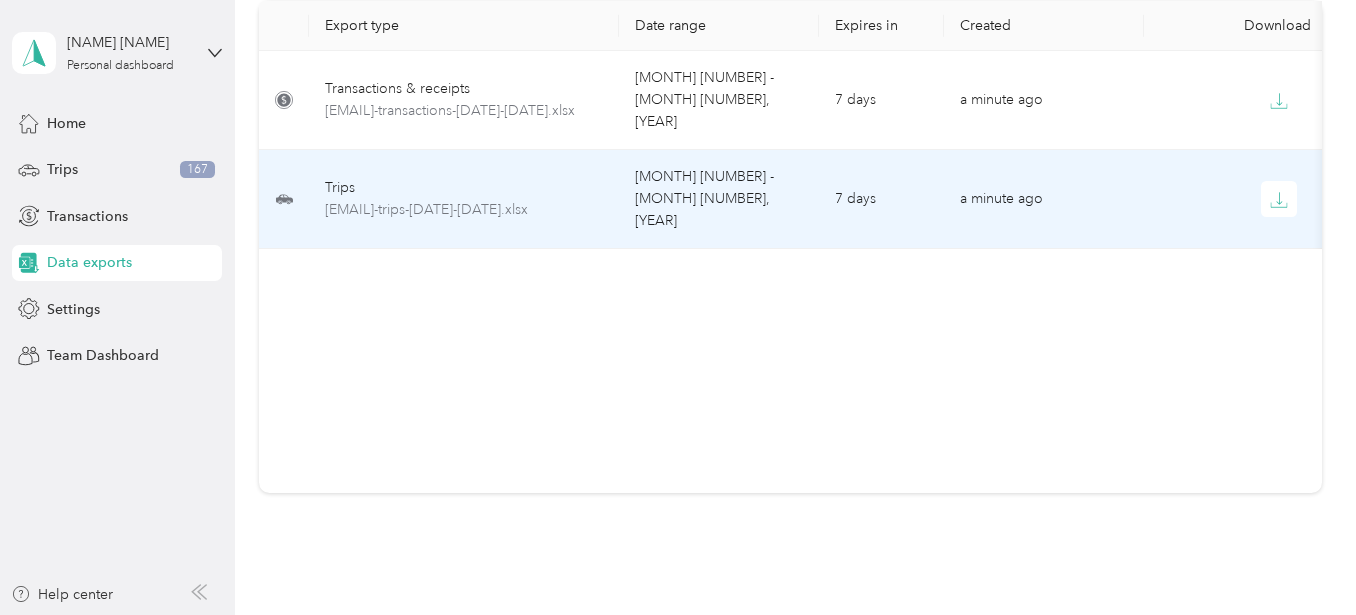 click on "Trips" at bounding box center (464, 188) 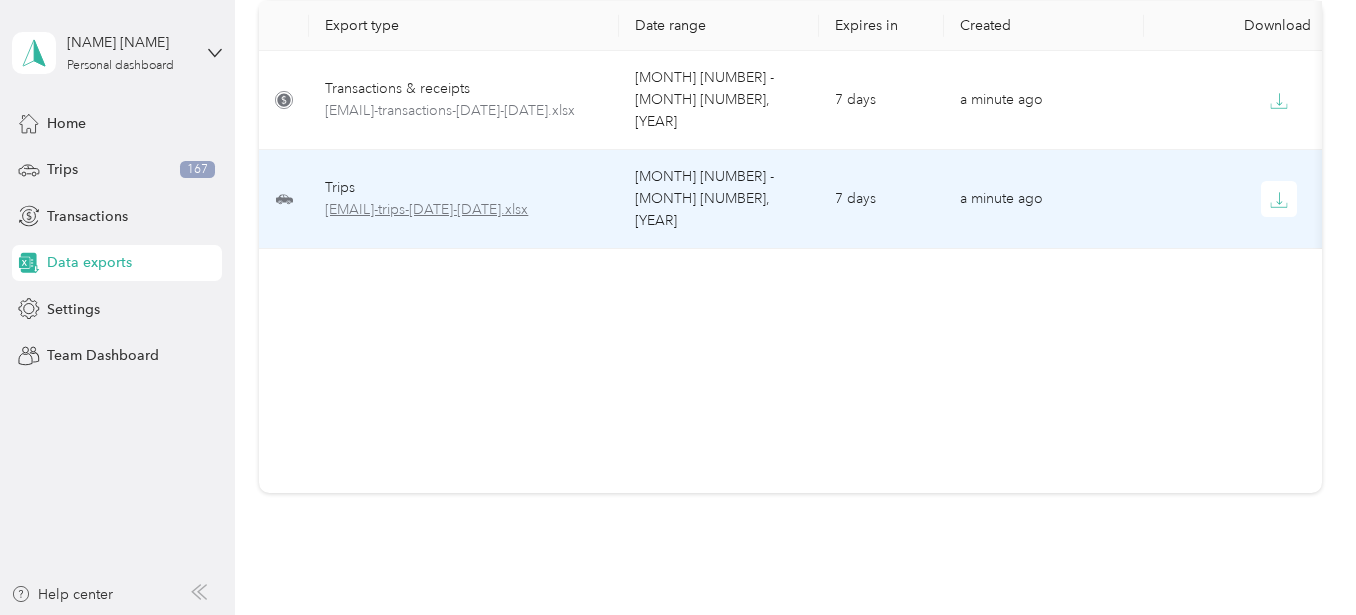 click on "[EMAIL]-trips-[DATE]-[DATE].xlsx" at bounding box center (464, 210) 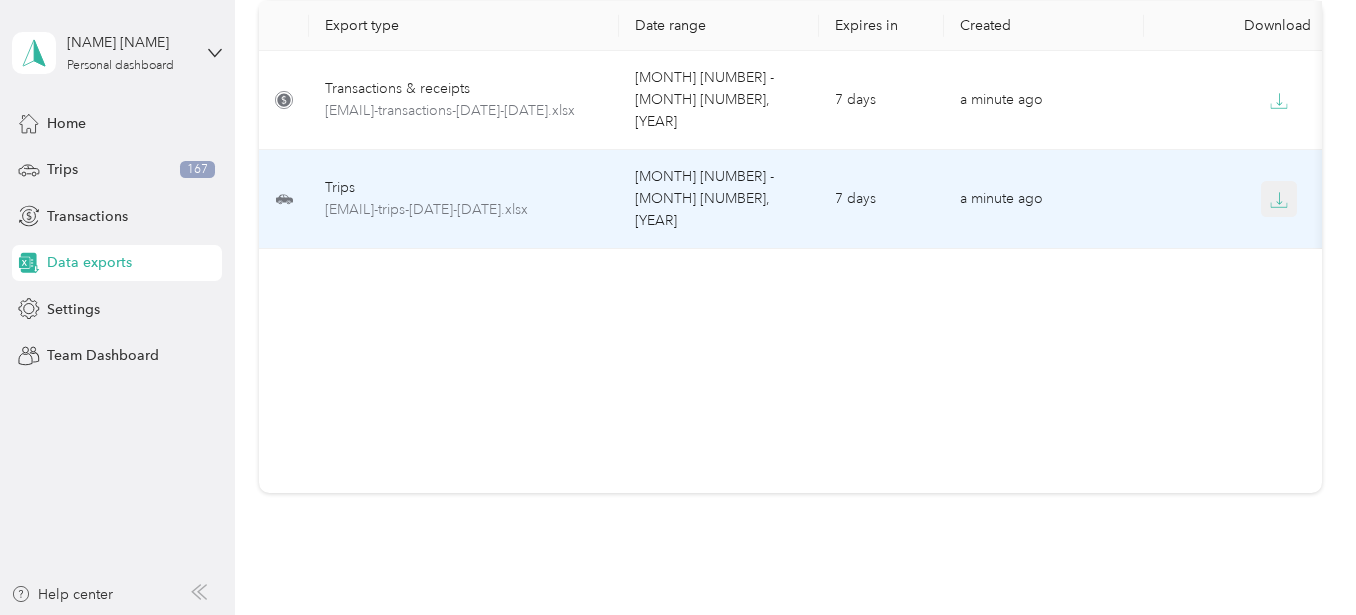 click 